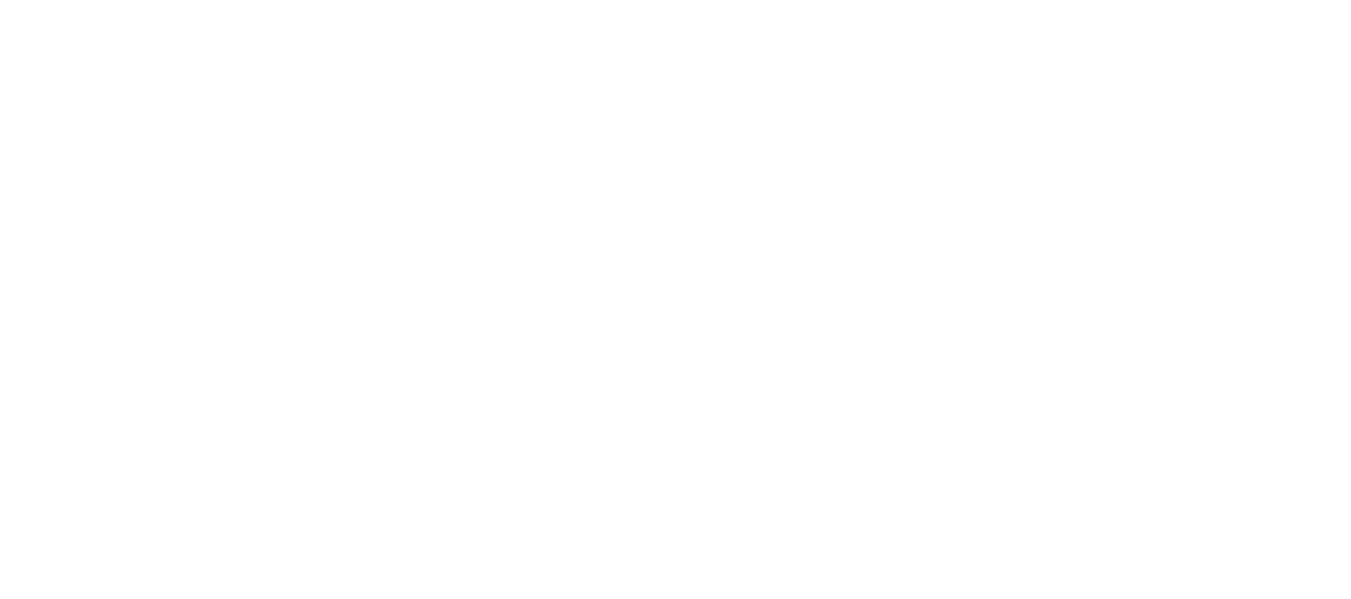 scroll, scrollTop: 0, scrollLeft: 0, axis: both 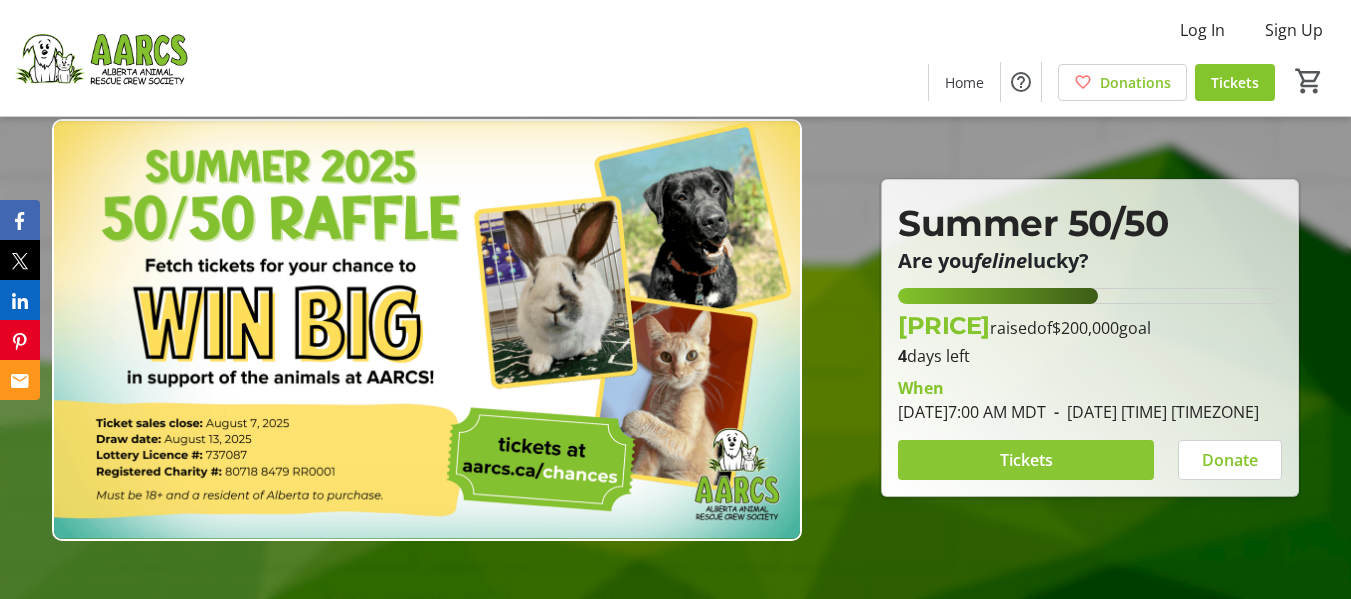 click on "Tickets" at bounding box center (1026, 460) 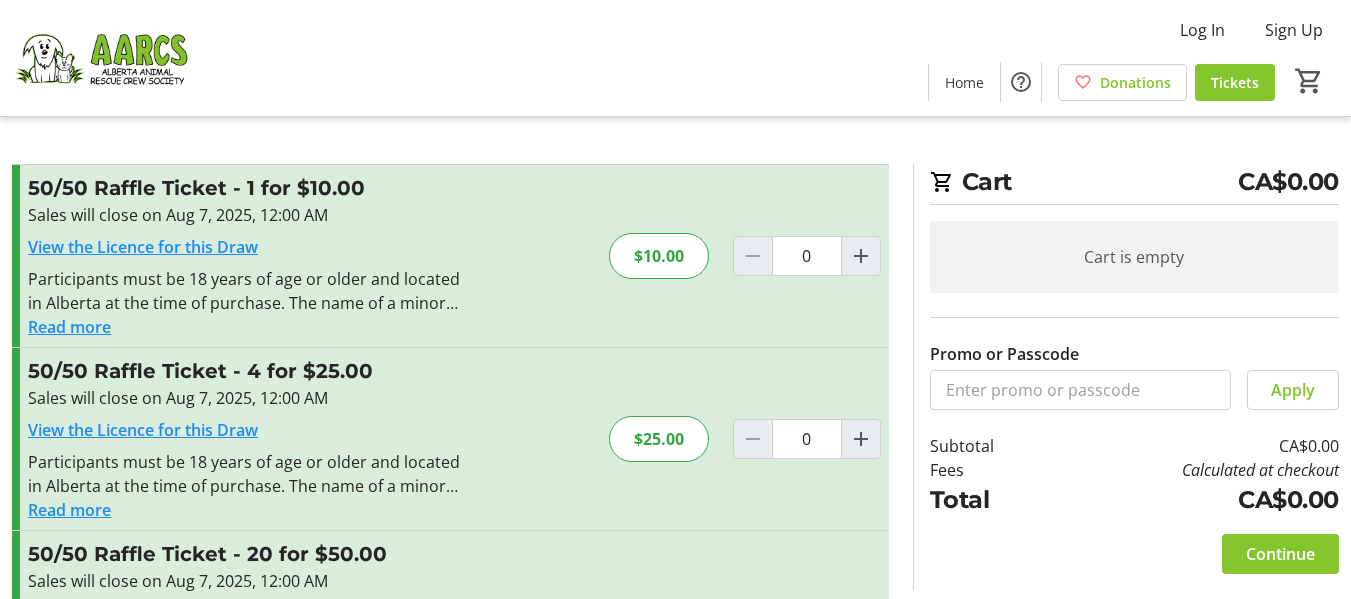 scroll, scrollTop: 0, scrollLeft: 0, axis: both 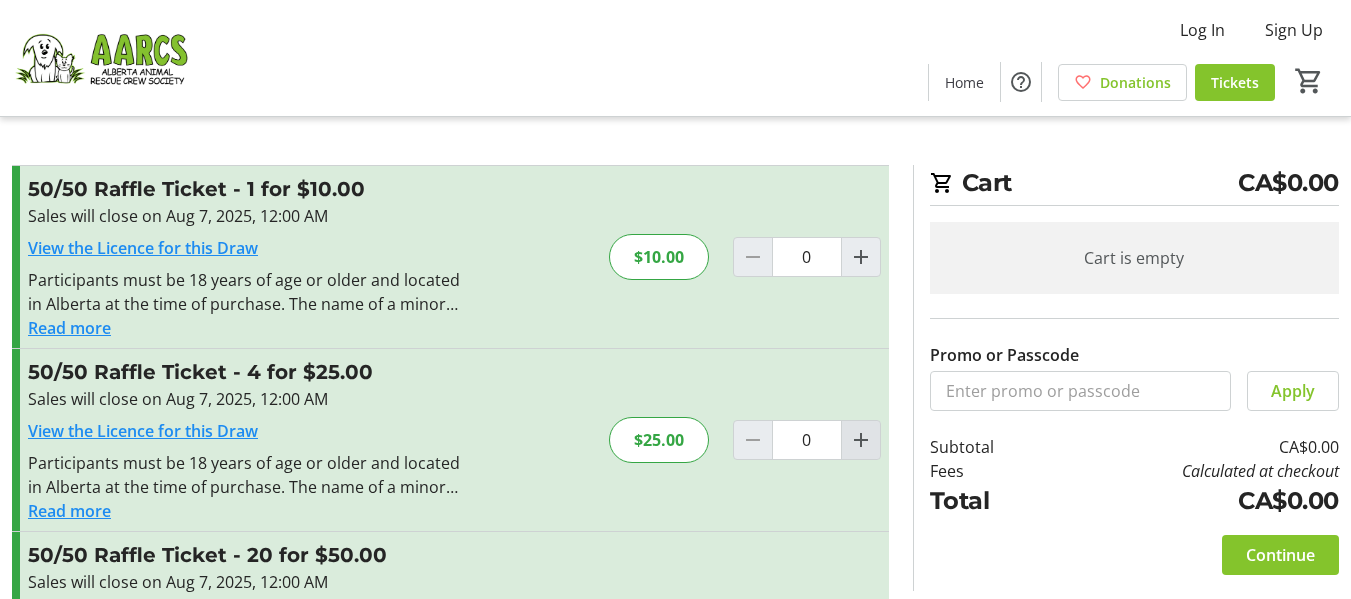 click 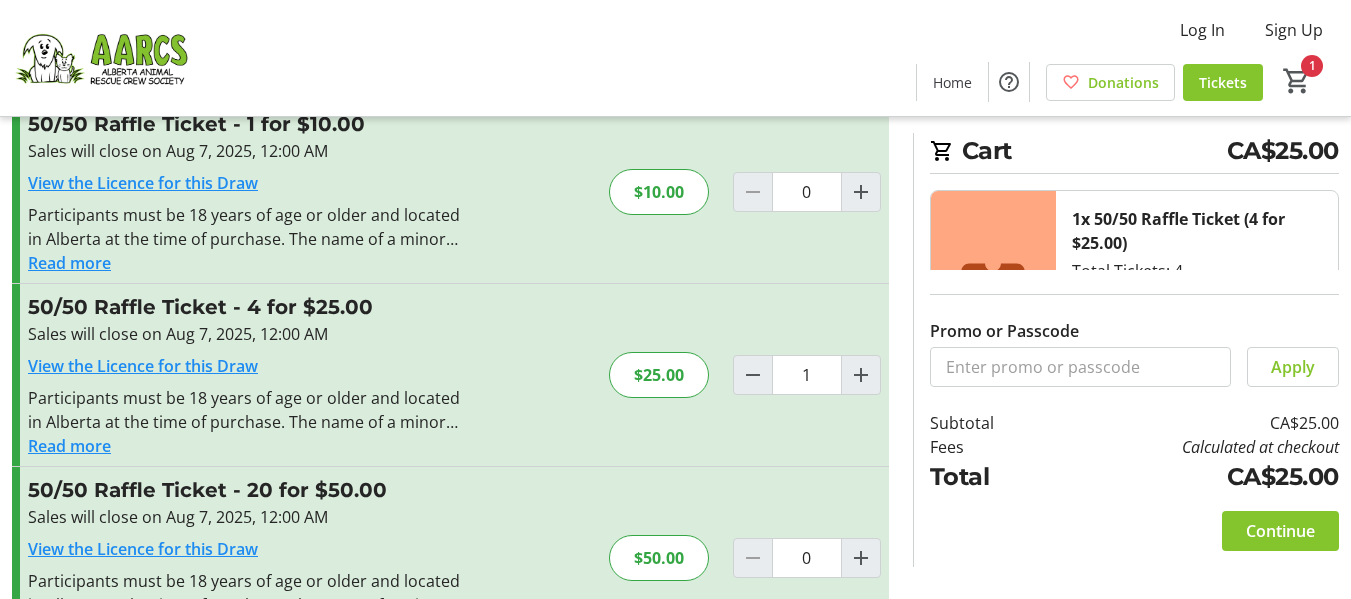 scroll, scrollTop: 100, scrollLeft: 0, axis: vertical 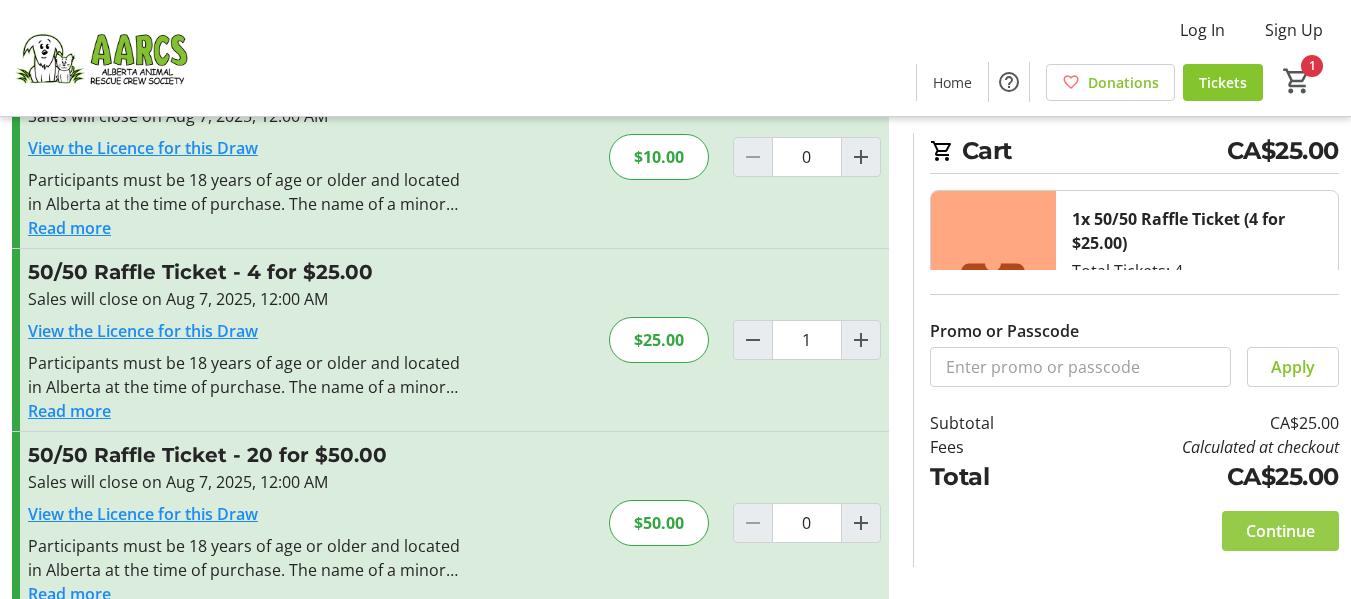 click on "Continue" 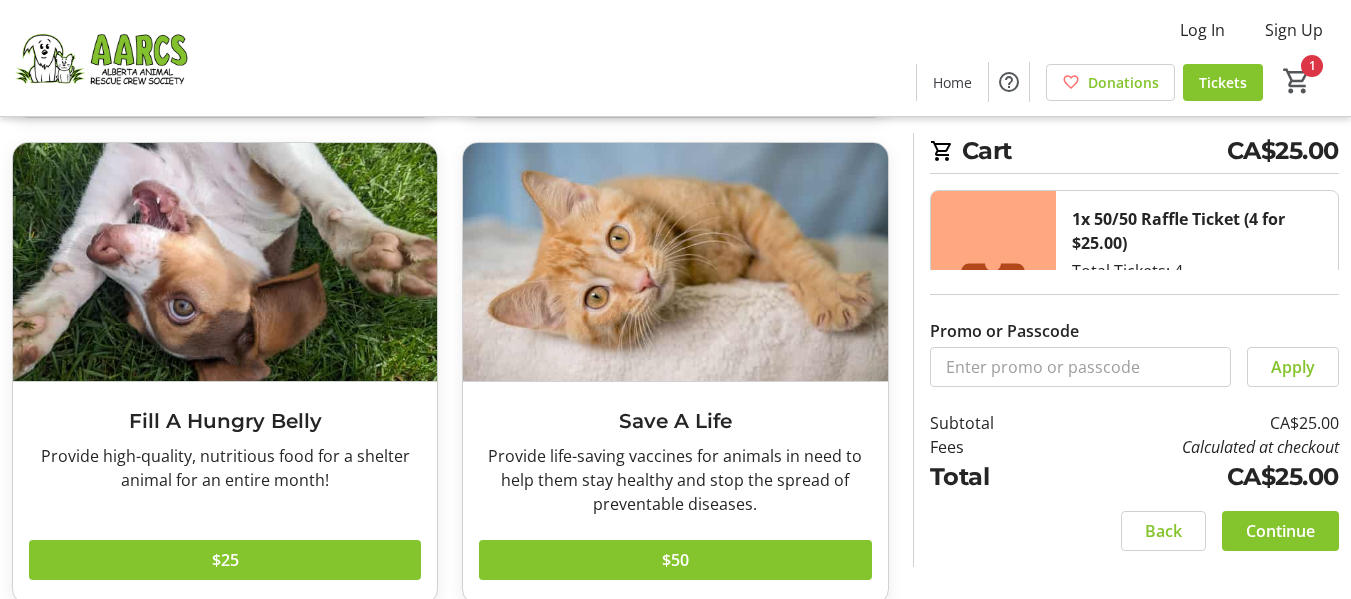 scroll, scrollTop: 585, scrollLeft: 0, axis: vertical 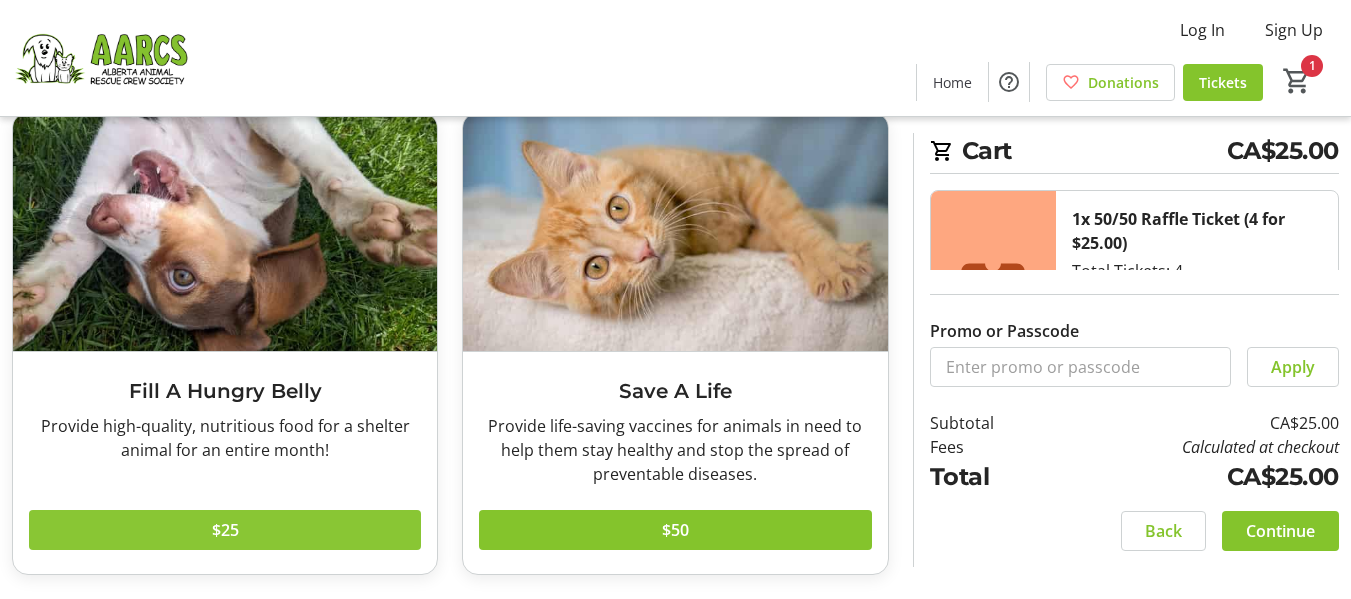 click 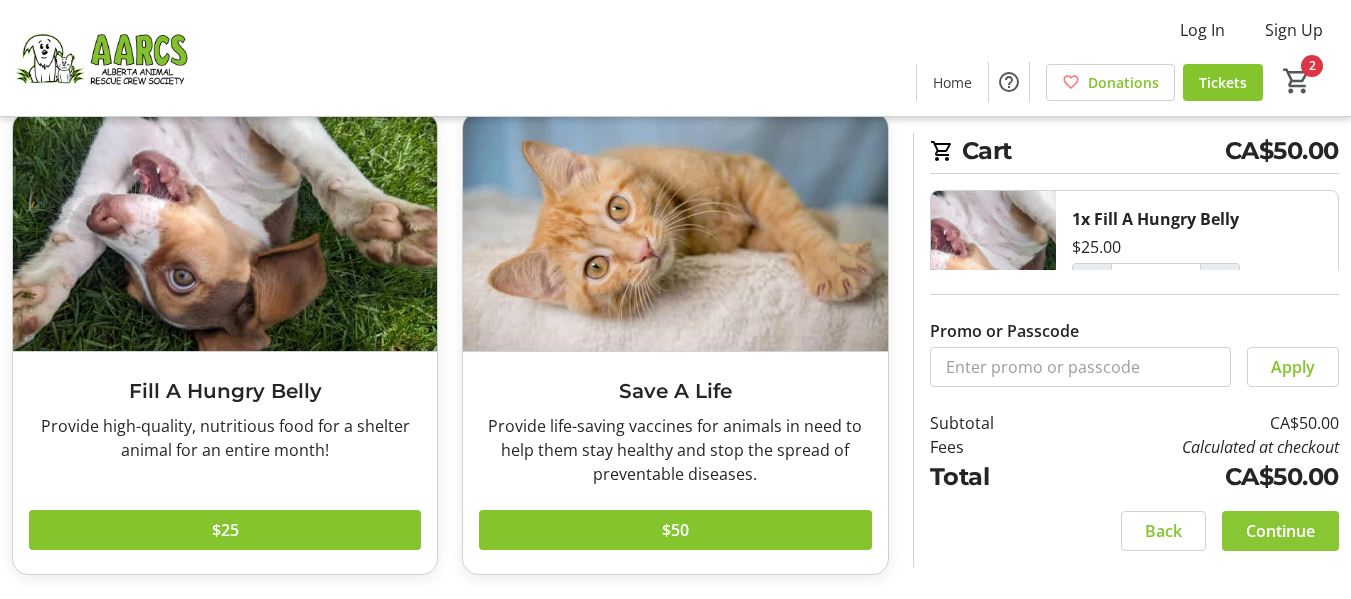 click on "Continue" 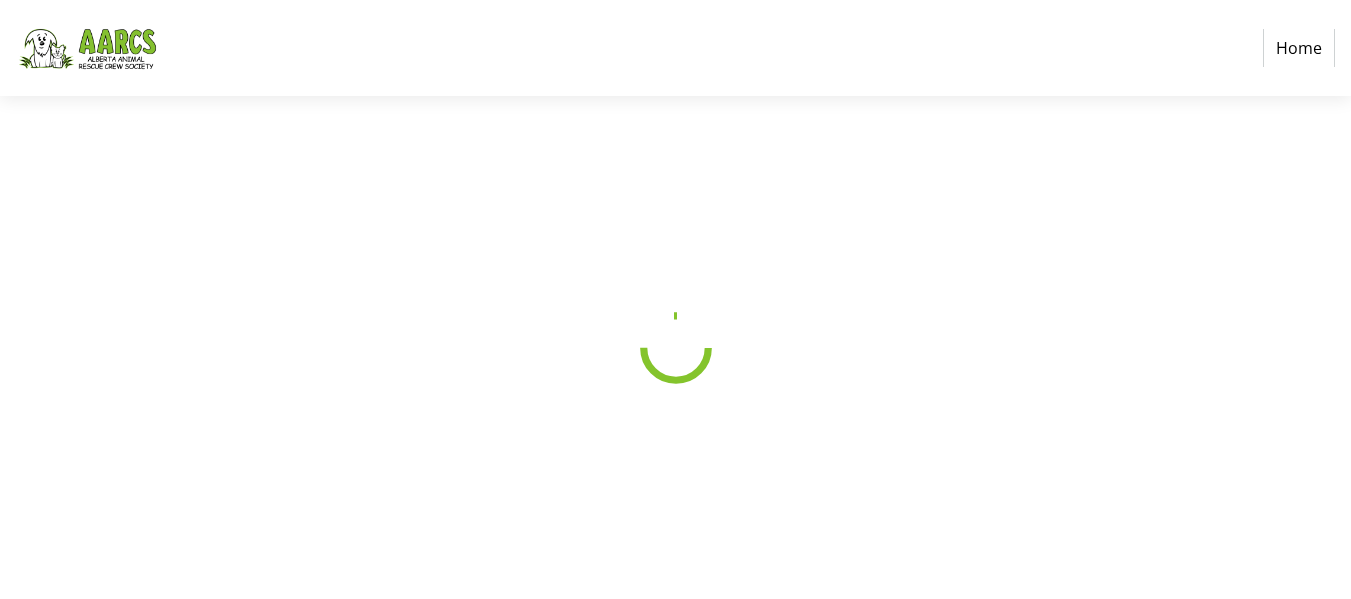 scroll, scrollTop: 0, scrollLeft: 0, axis: both 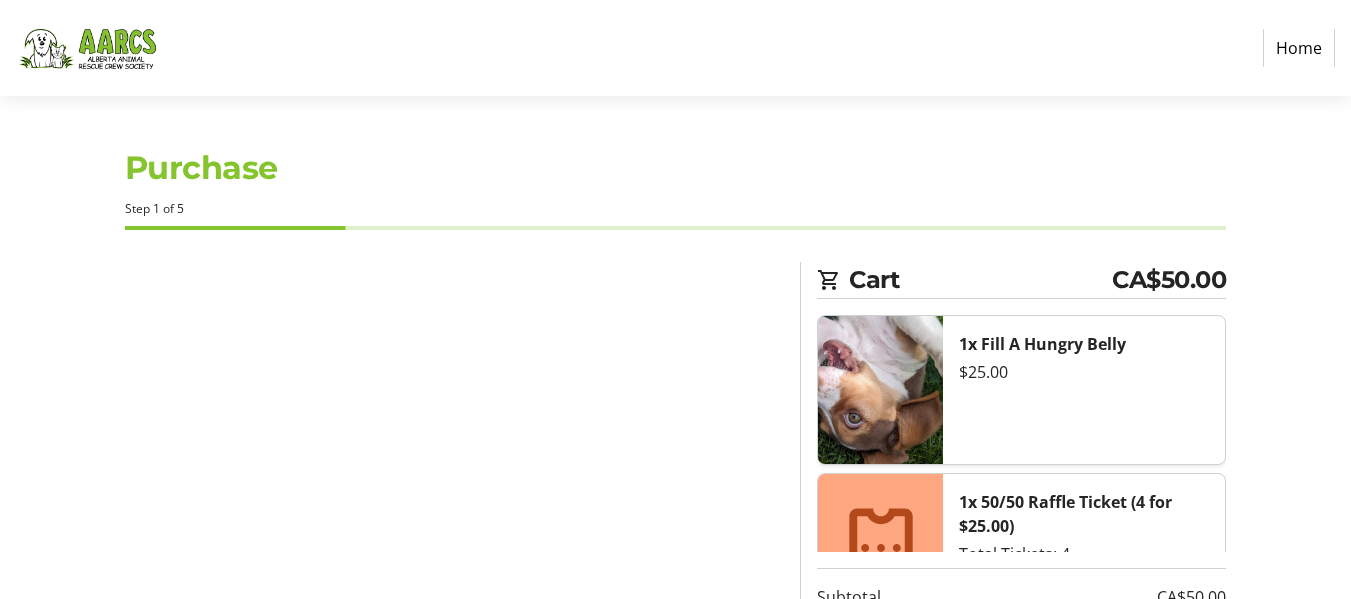 select on "CA" 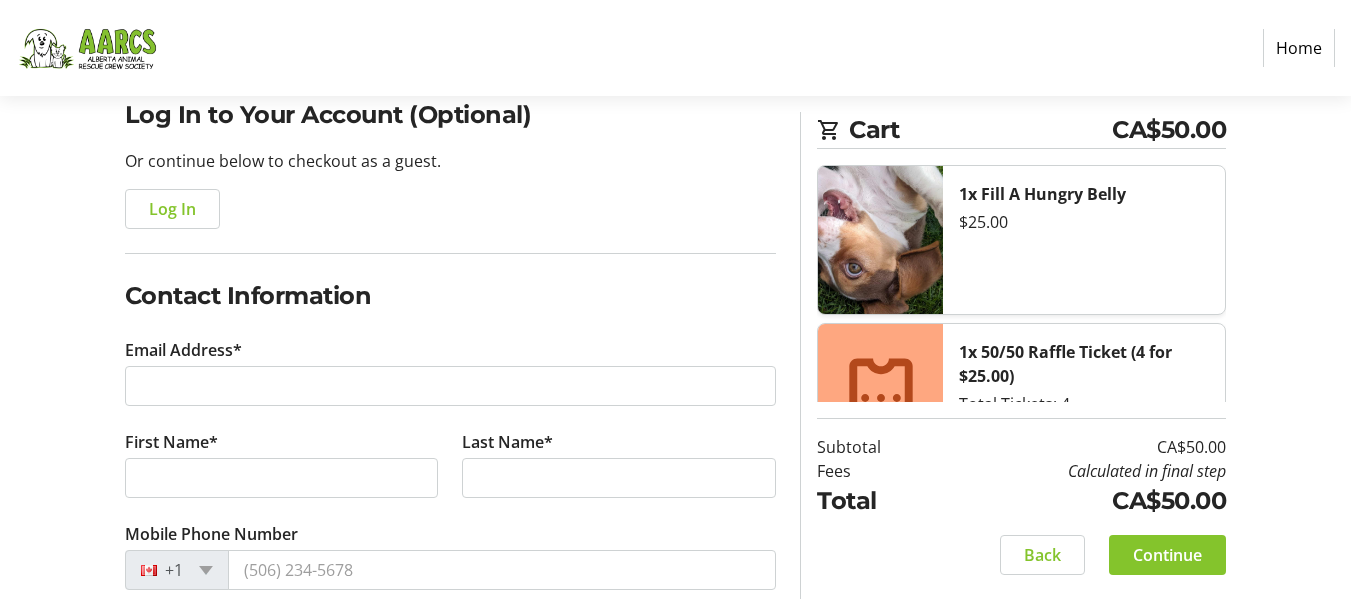 scroll, scrollTop: 200, scrollLeft: 0, axis: vertical 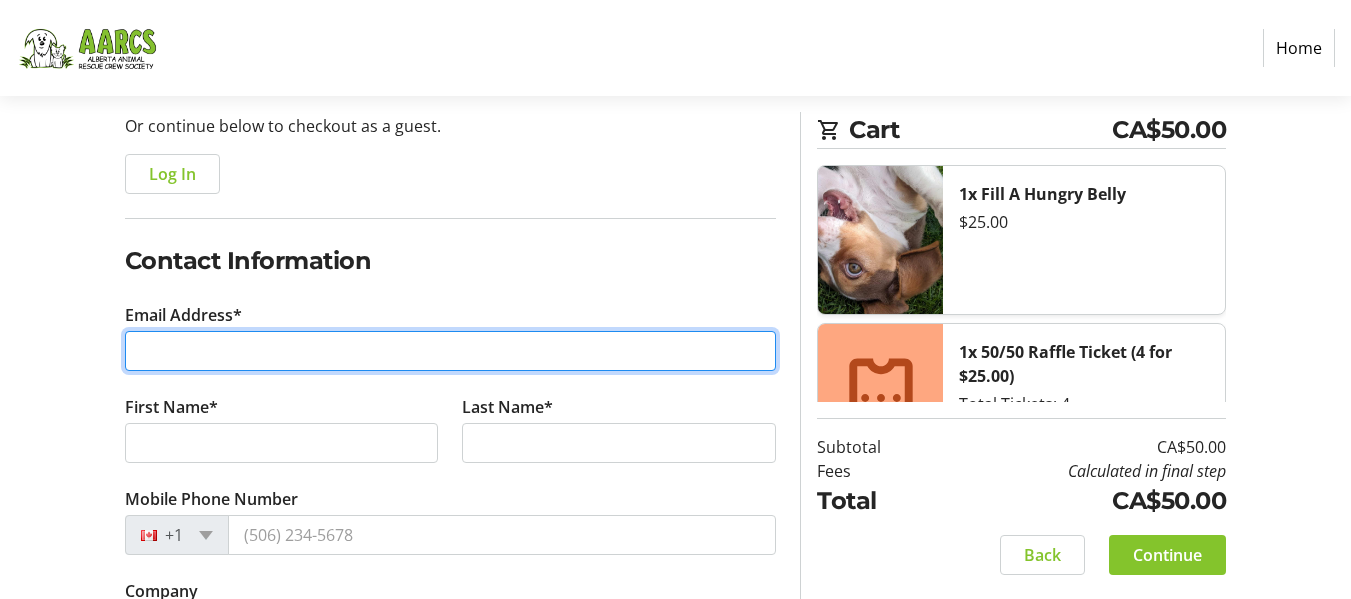 click on "Email Address*" at bounding box center (451, 351) 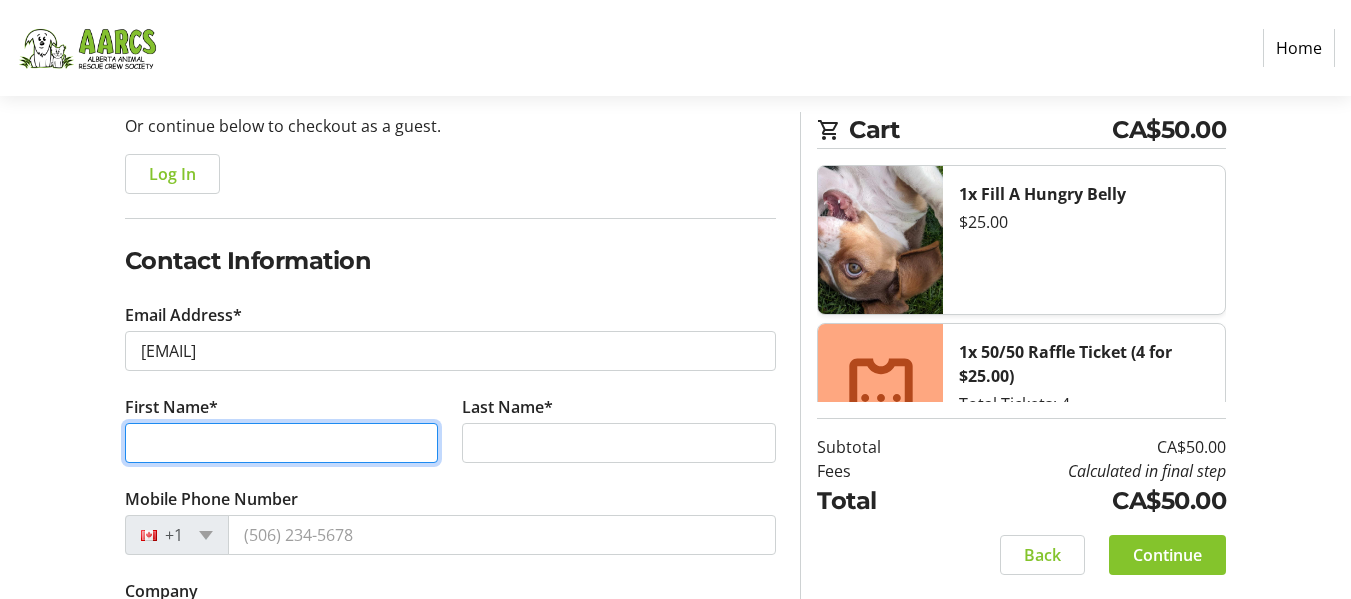 type on "[FIRST]" 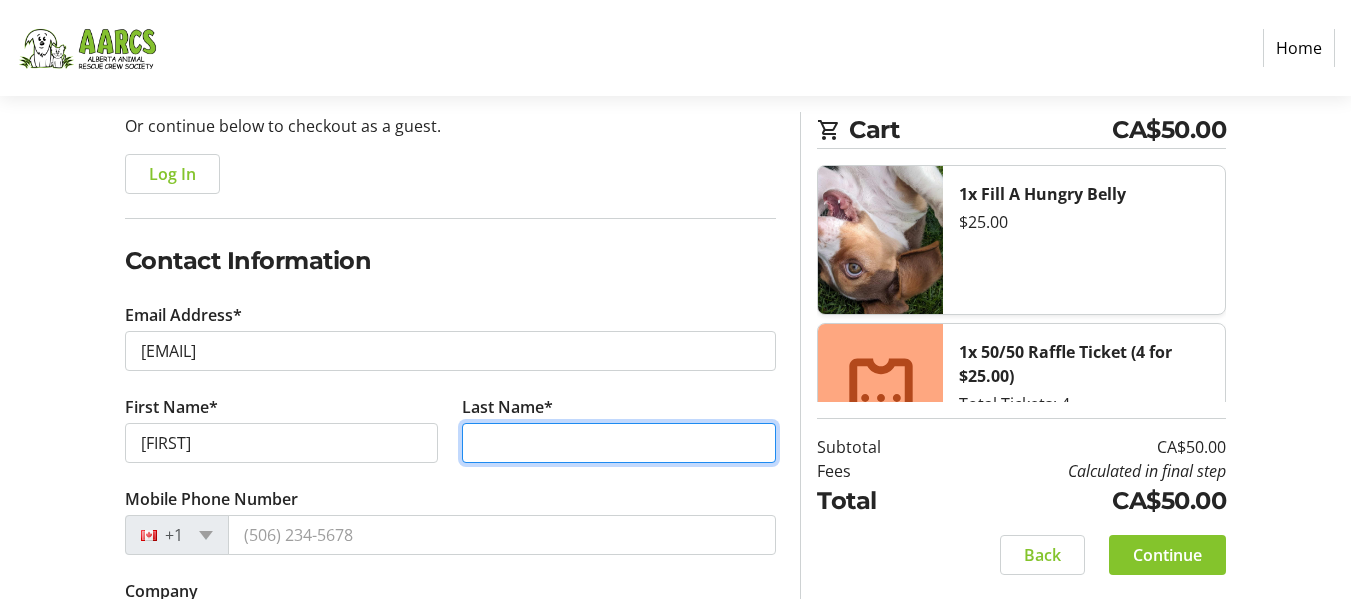 type on "[LAST]" 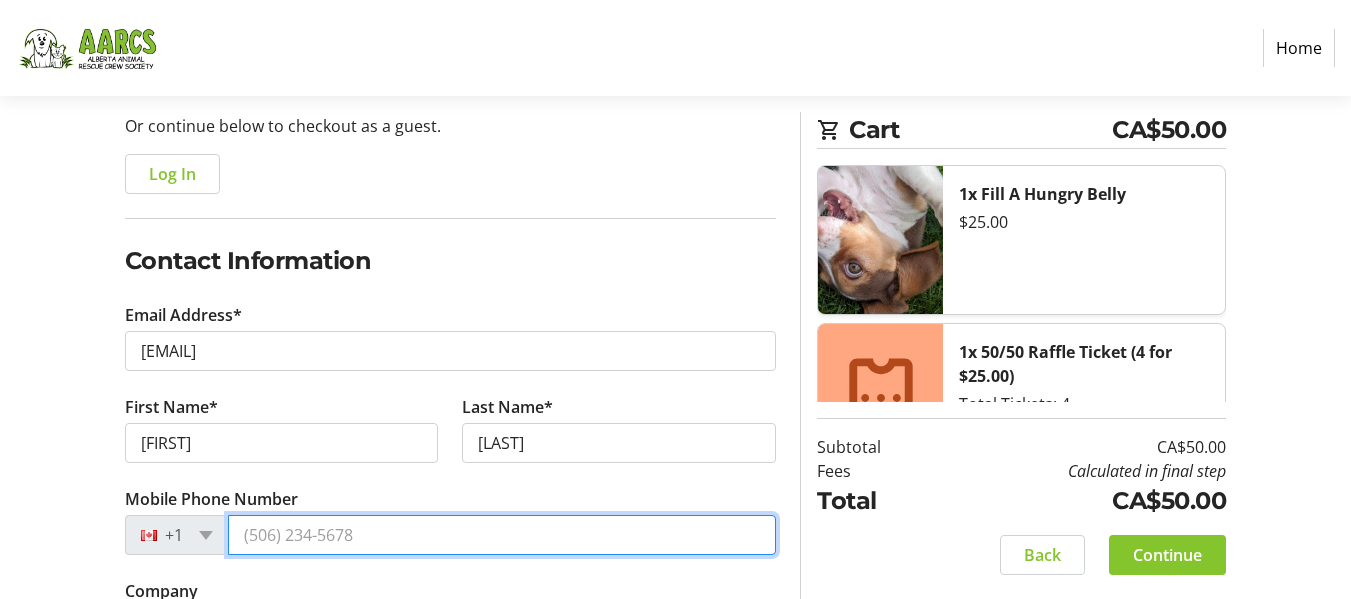type on "[PHONE]" 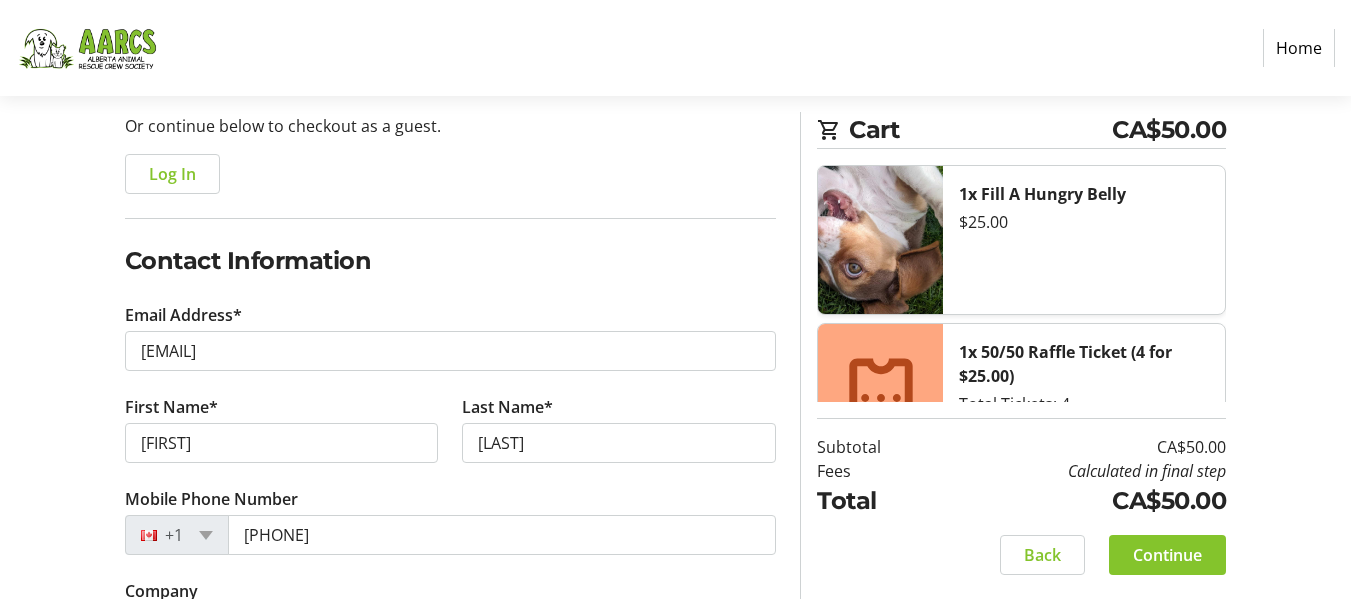 type on "[NUMBER] [STREET]" 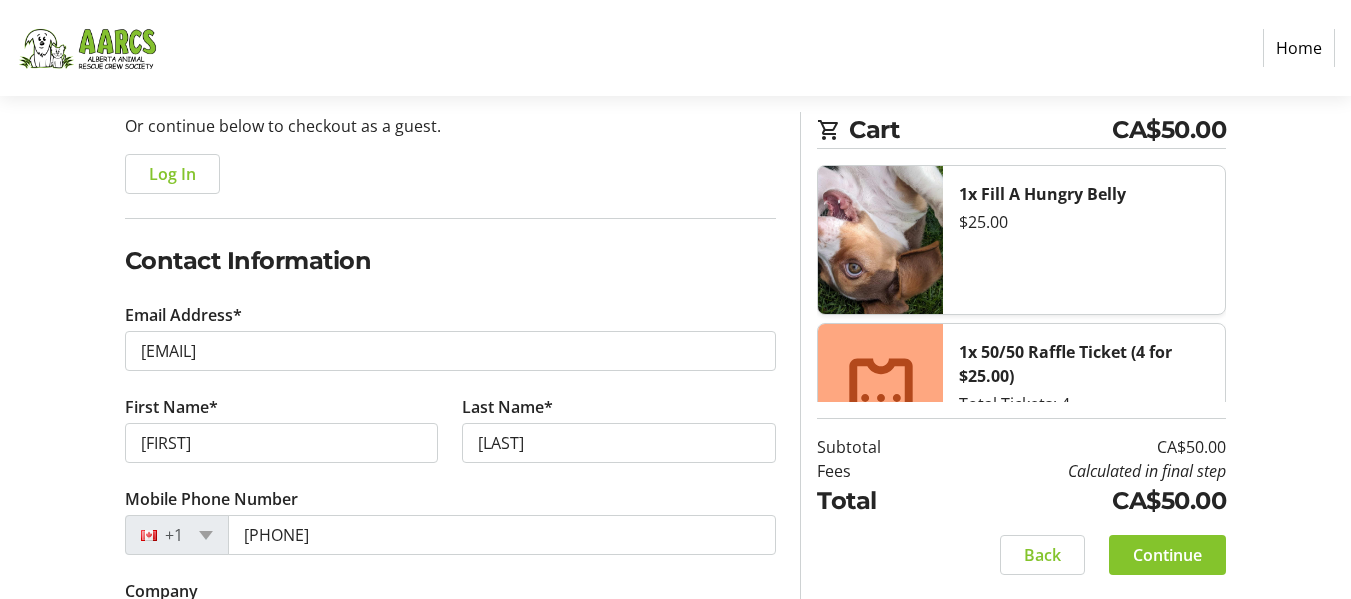 type on "[CITY]" 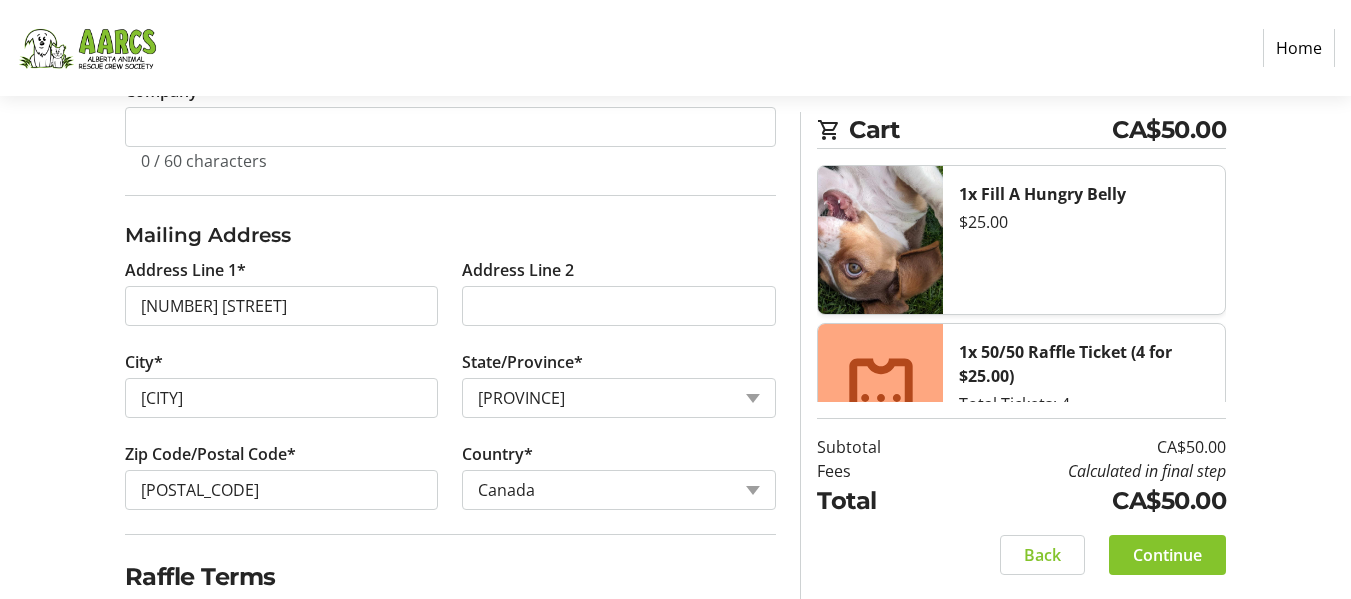 scroll, scrollTop: 784, scrollLeft: 0, axis: vertical 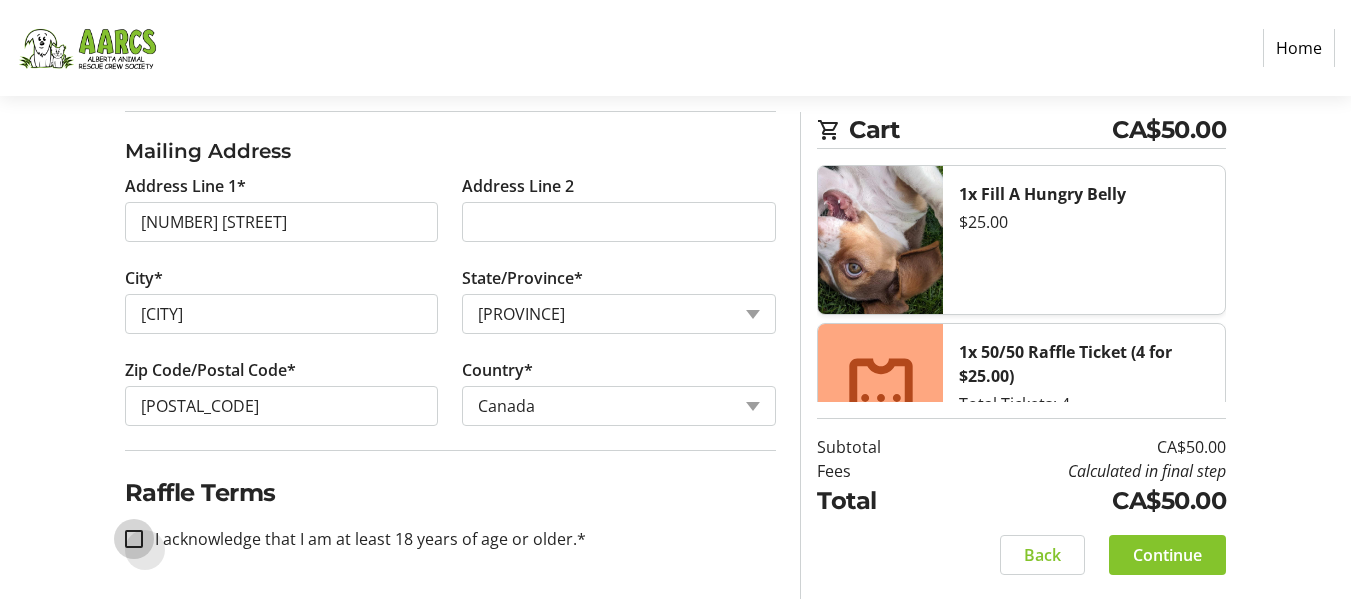 click on "I acknowledge that I am at least 18 years of age or older.*" at bounding box center (134, 539) 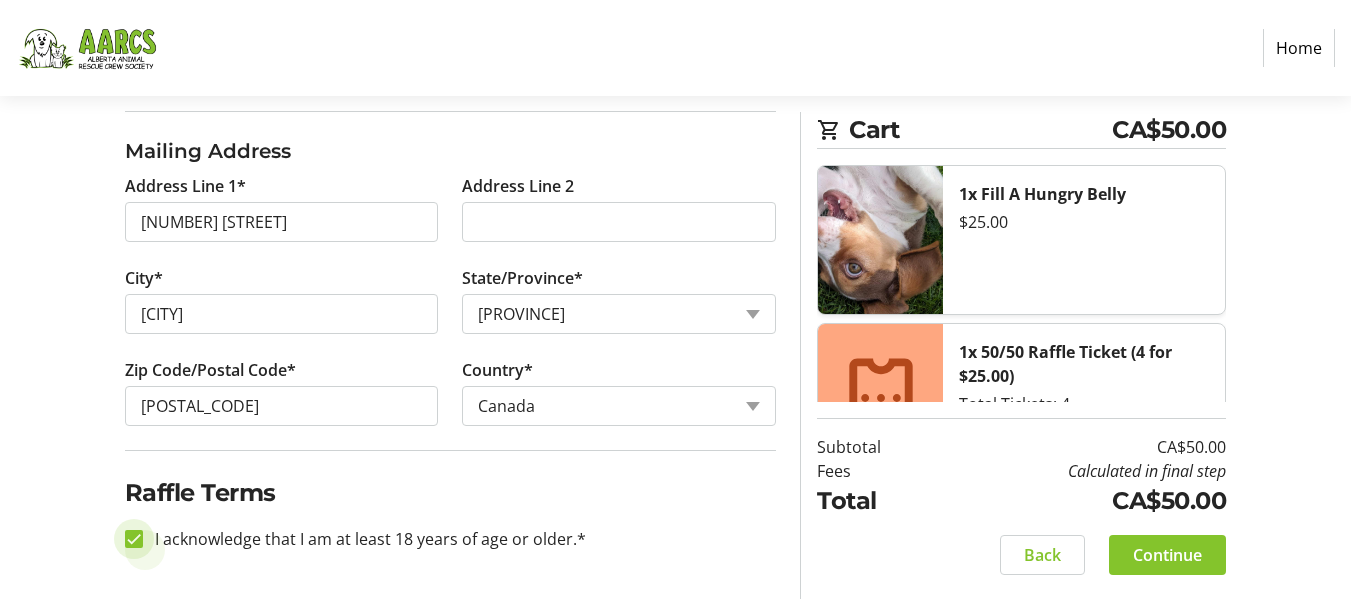 checkbox on "true" 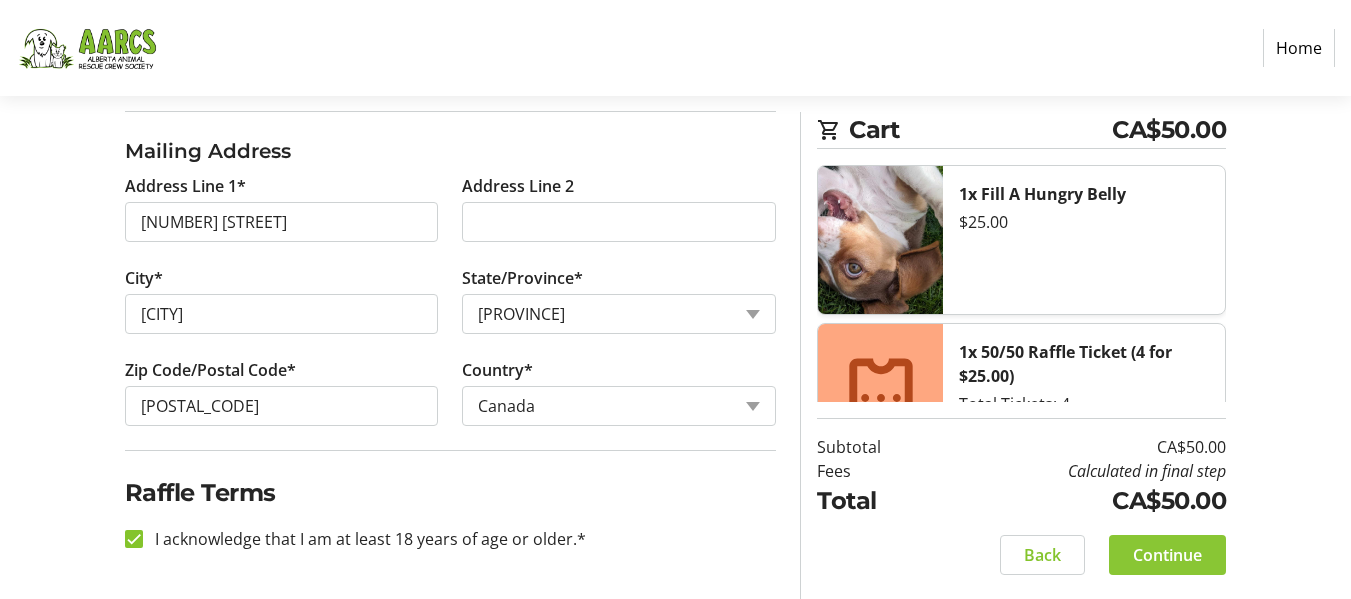 click on "Continue" 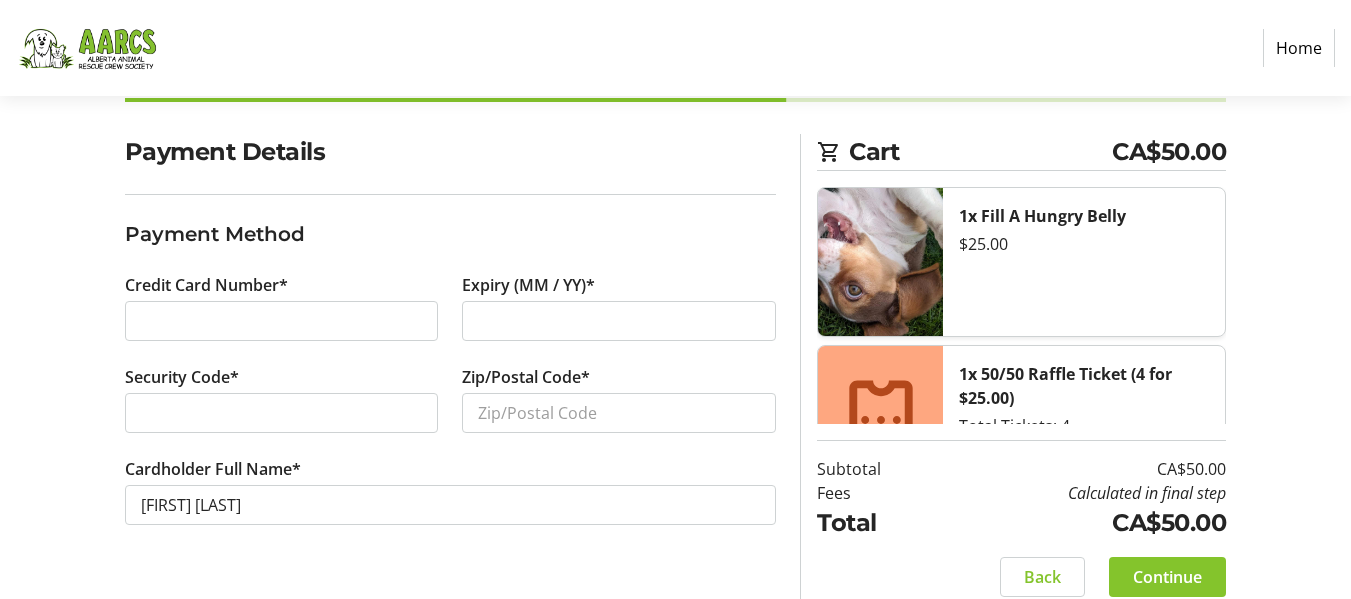 scroll, scrollTop: 150, scrollLeft: 0, axis: vertical 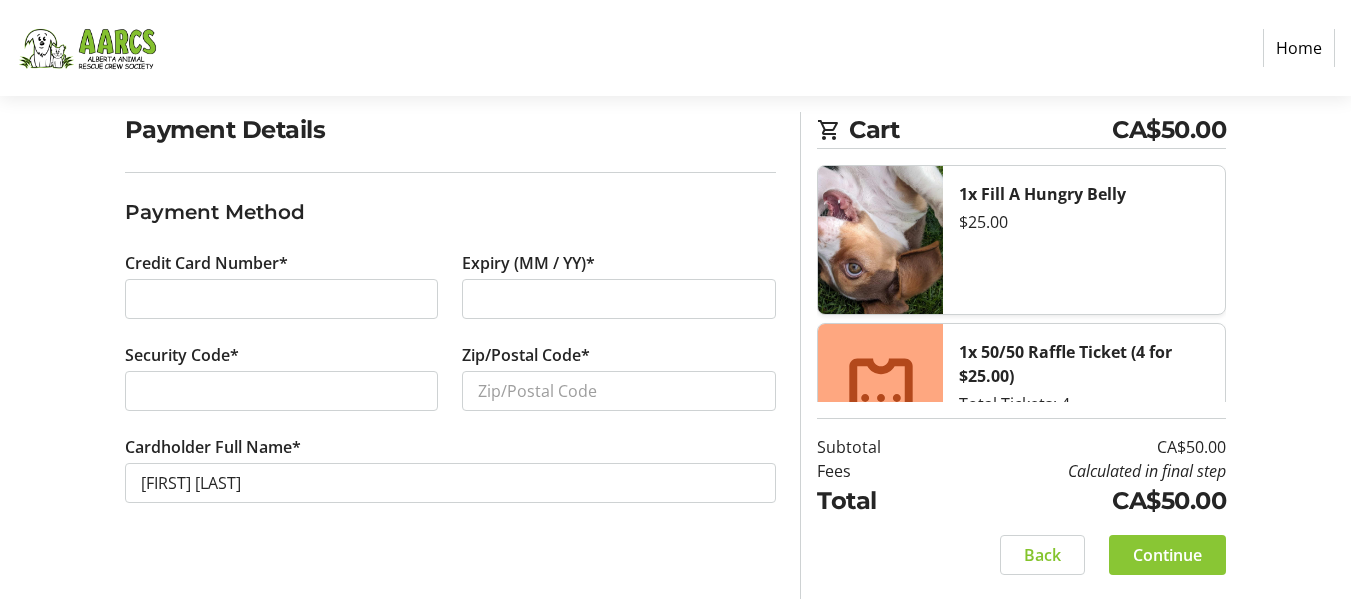 click 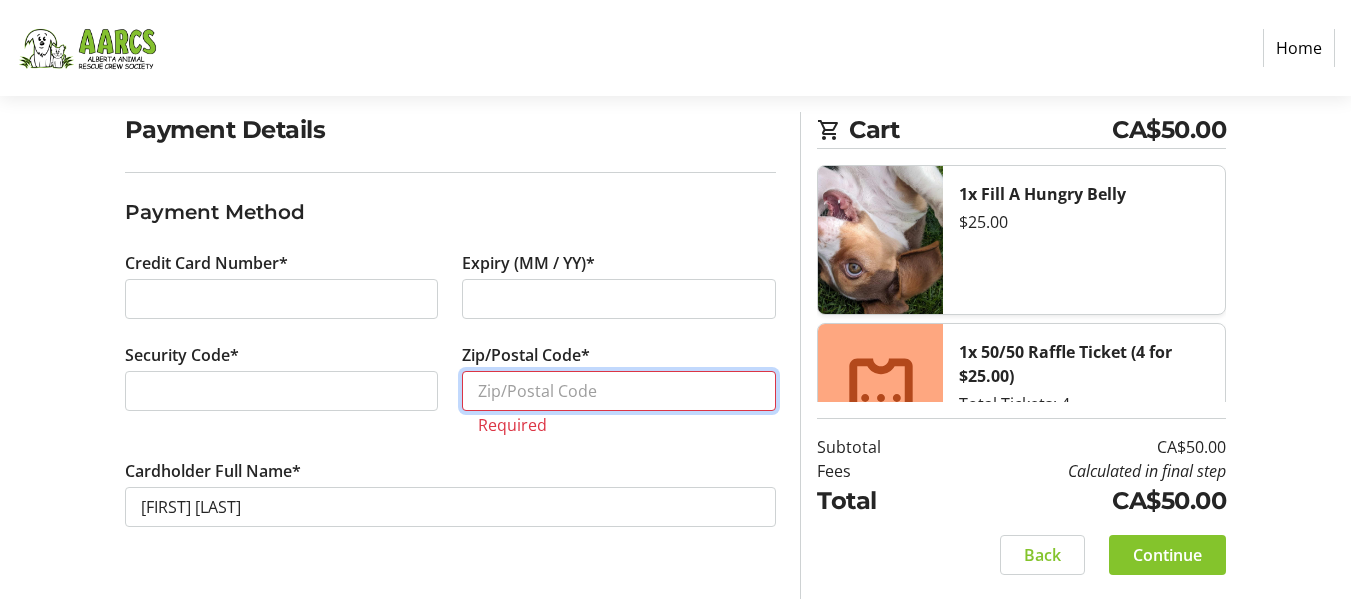 click on "Zip/Postal Code*" at bounding box center (619, 391) 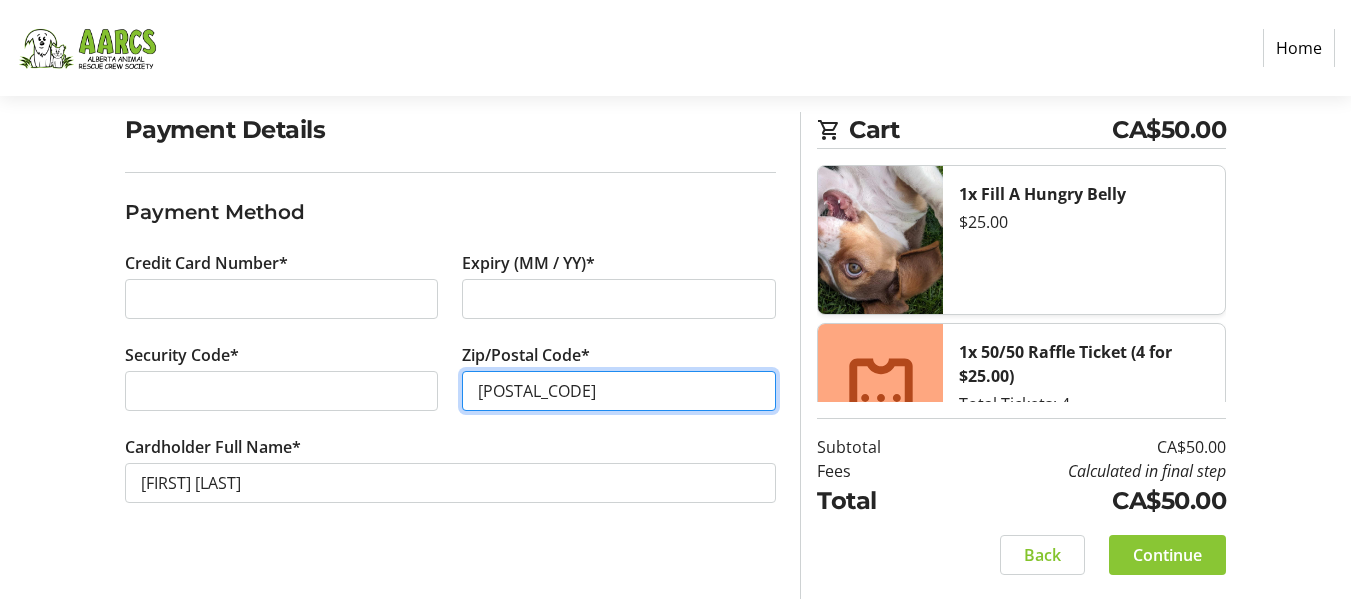 type on "[POSTAL_CODE]" 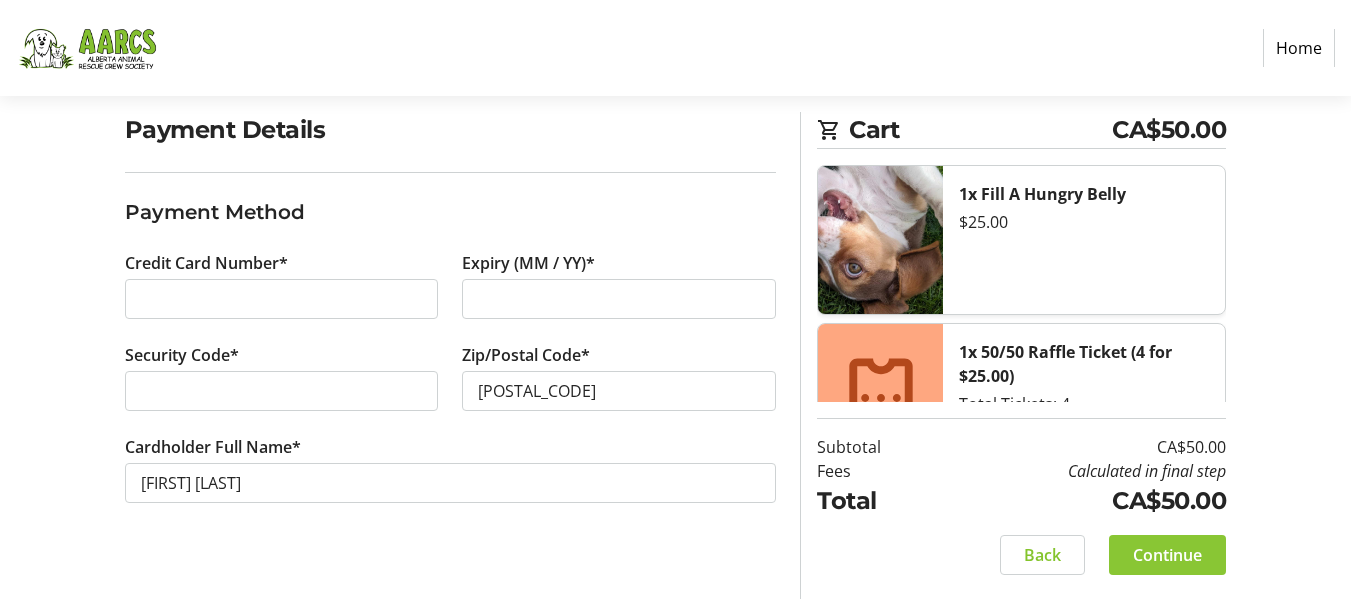 click on "Continue" 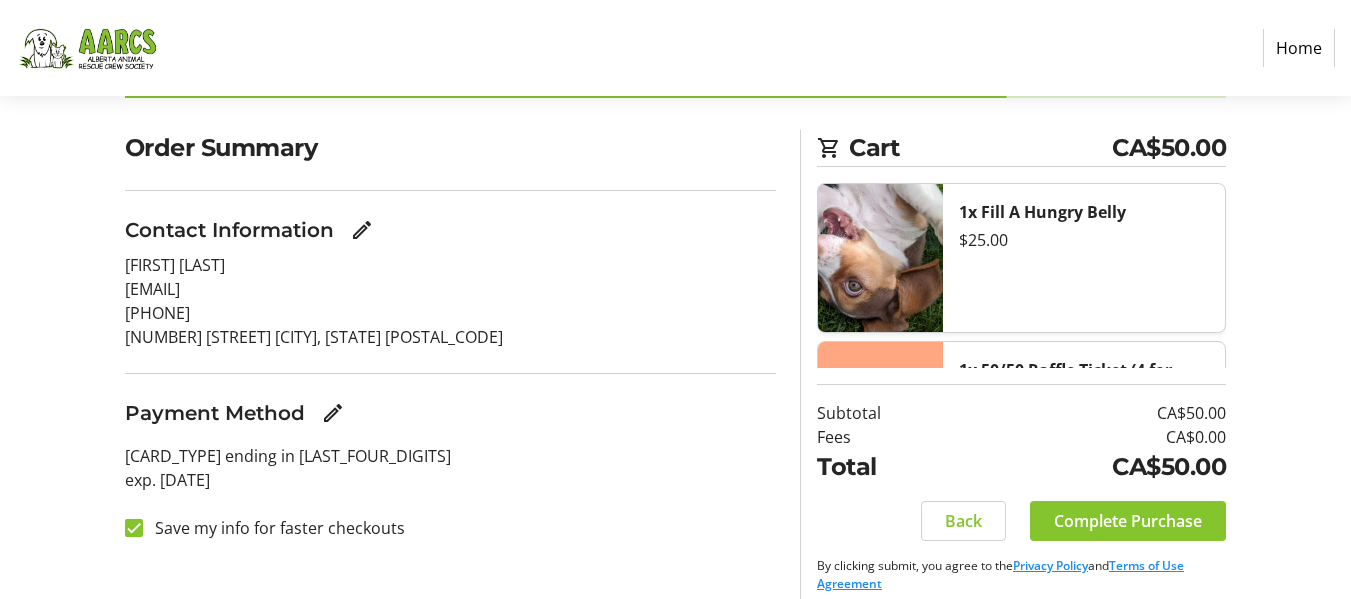 scroll, scrollTop: 150, scrollLeft: 0, axis: vertical 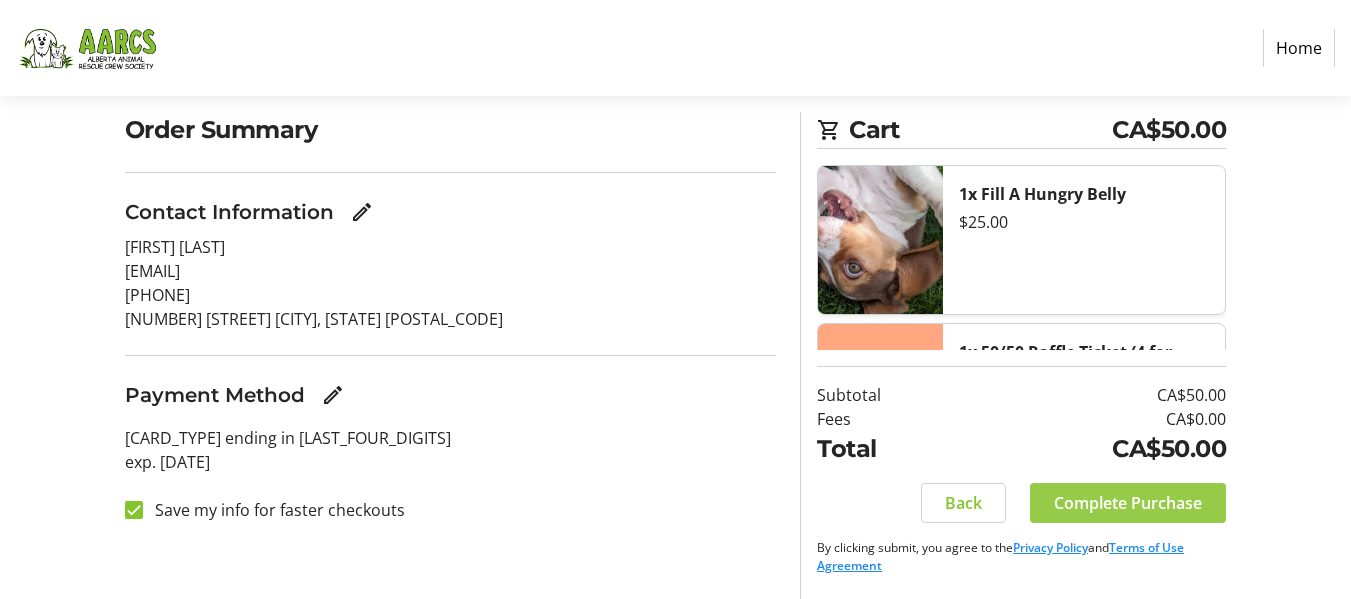 click on "Complete Purchase" 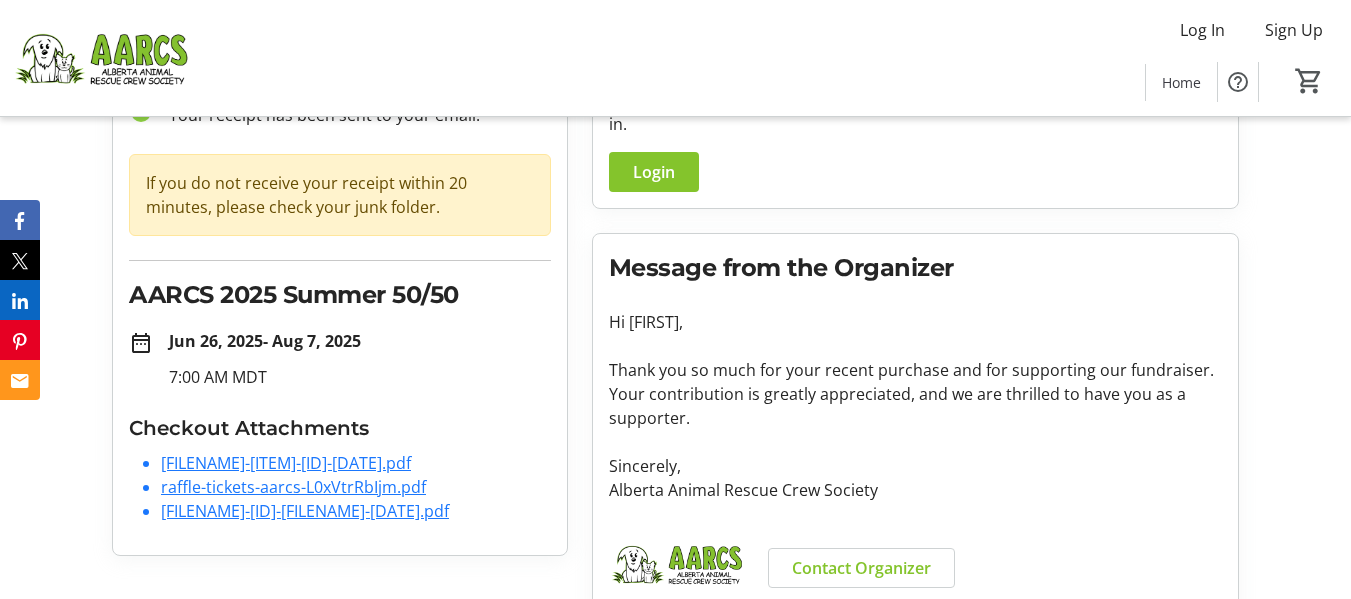 scroll, scrollTop: 199, scrollLeft: 0, axis: vertical 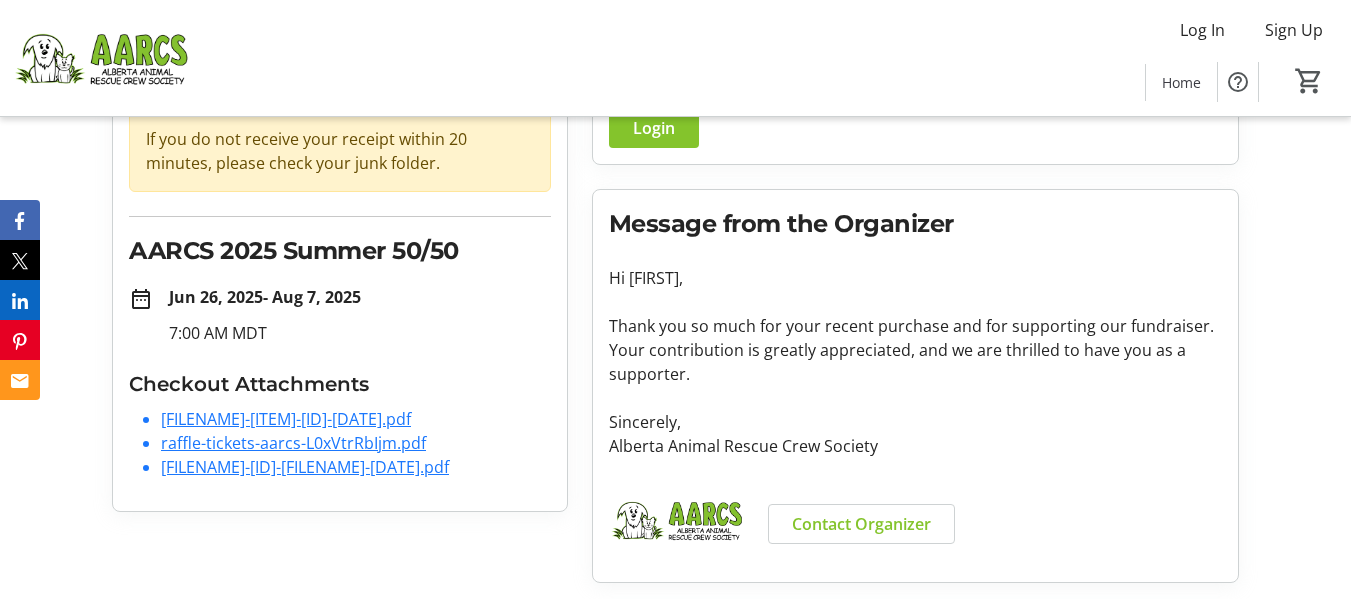 click on "[FILENAME]-[ID]-[FILENAME]-[DATE].pdf" 